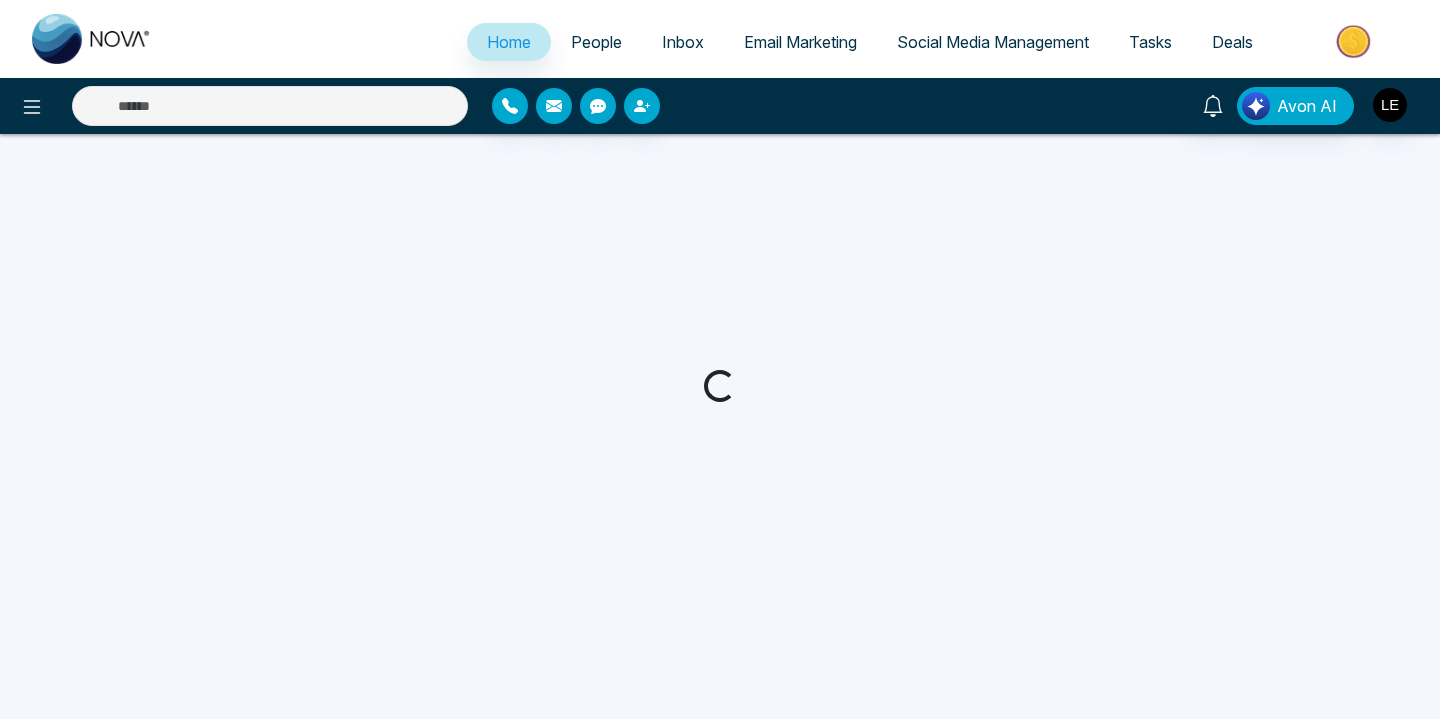 scroll, scrollTop: 0, scrollLeft: 0, axis: both 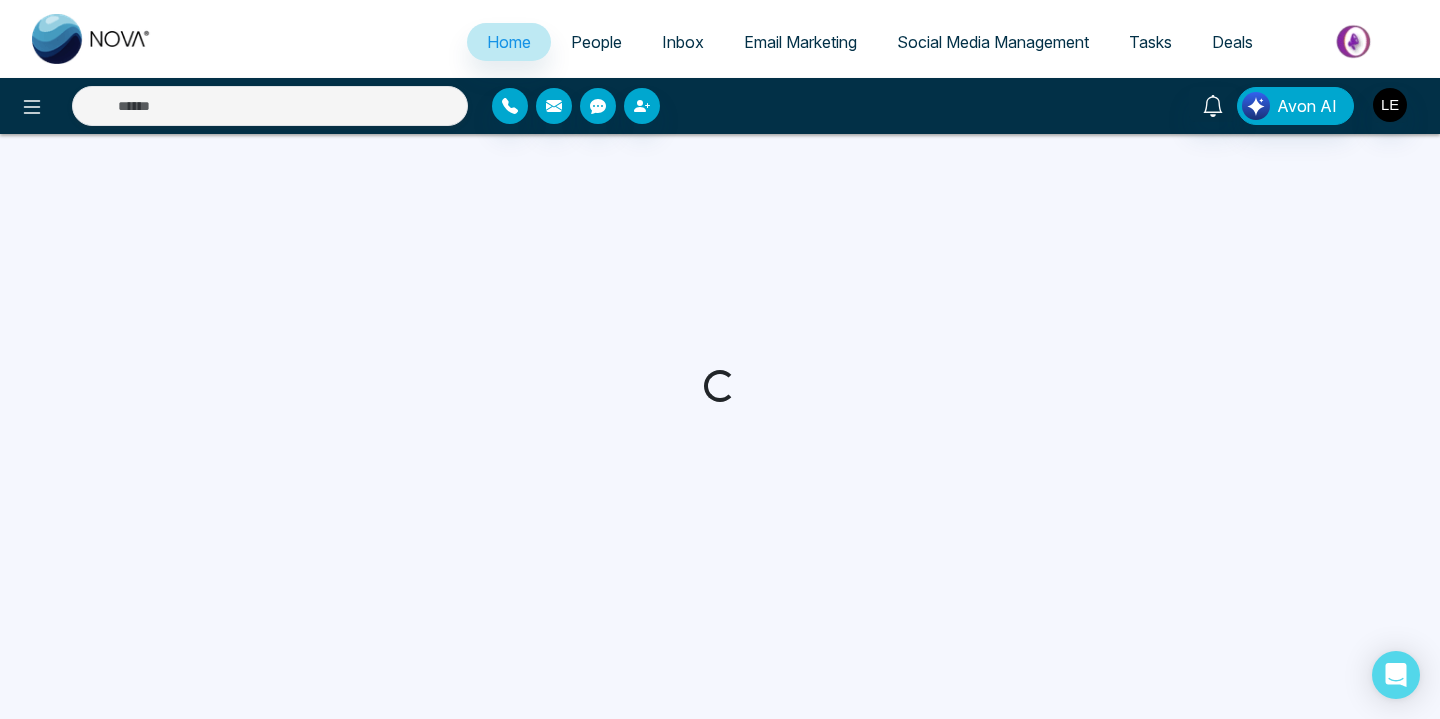 select on "*" 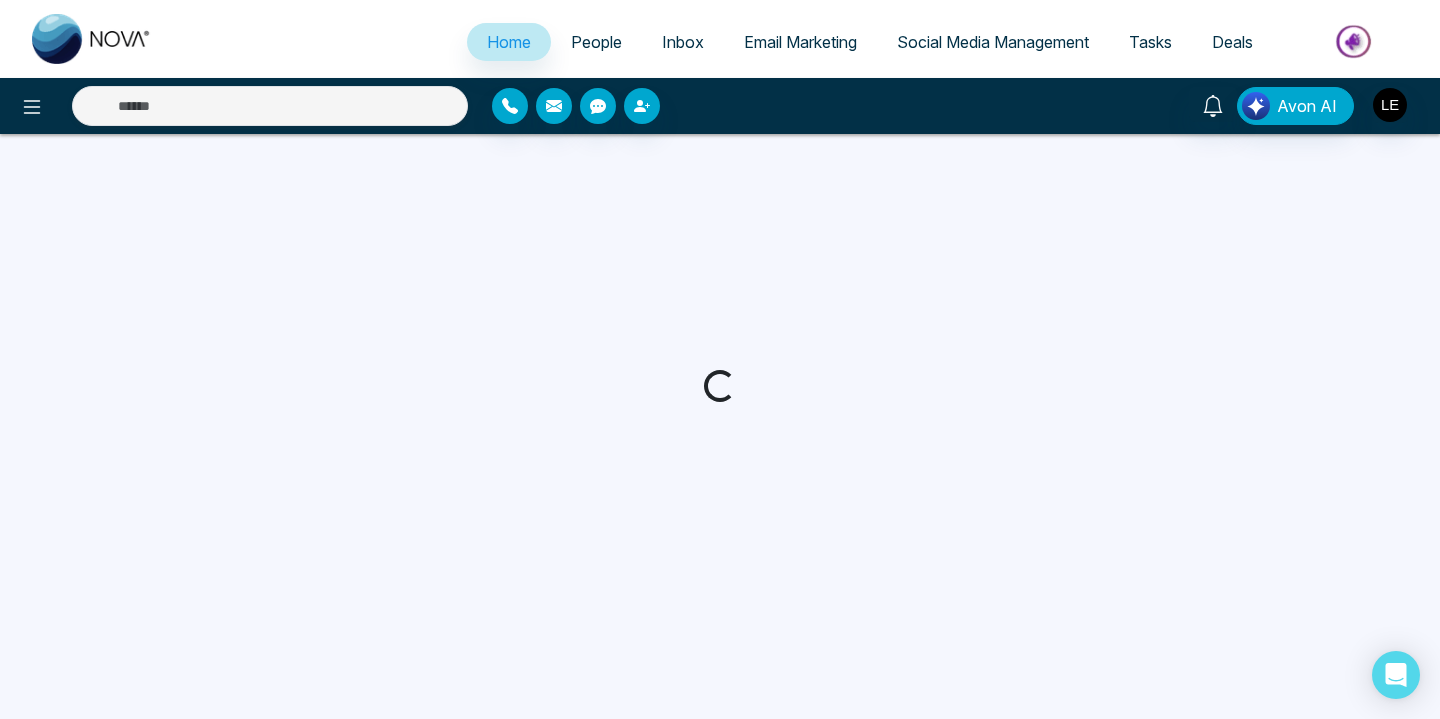 select on "*" 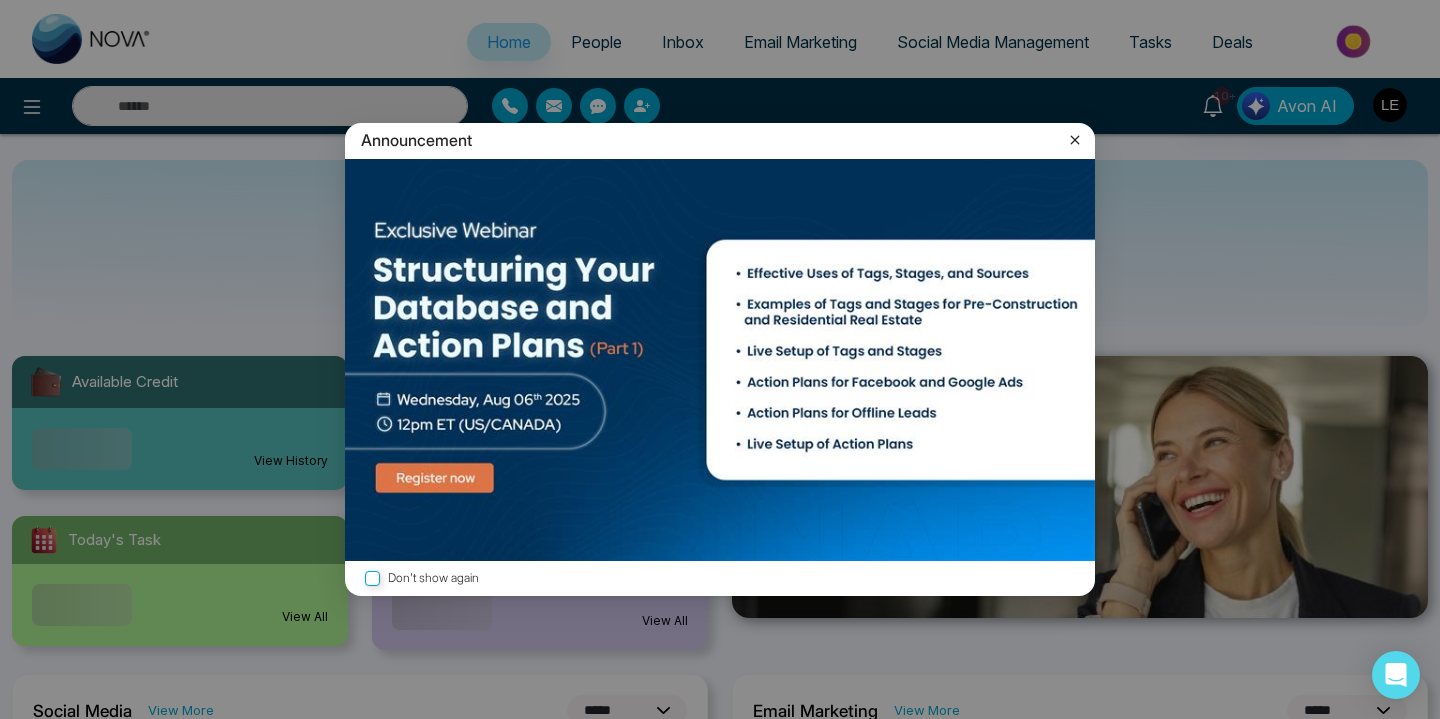 click 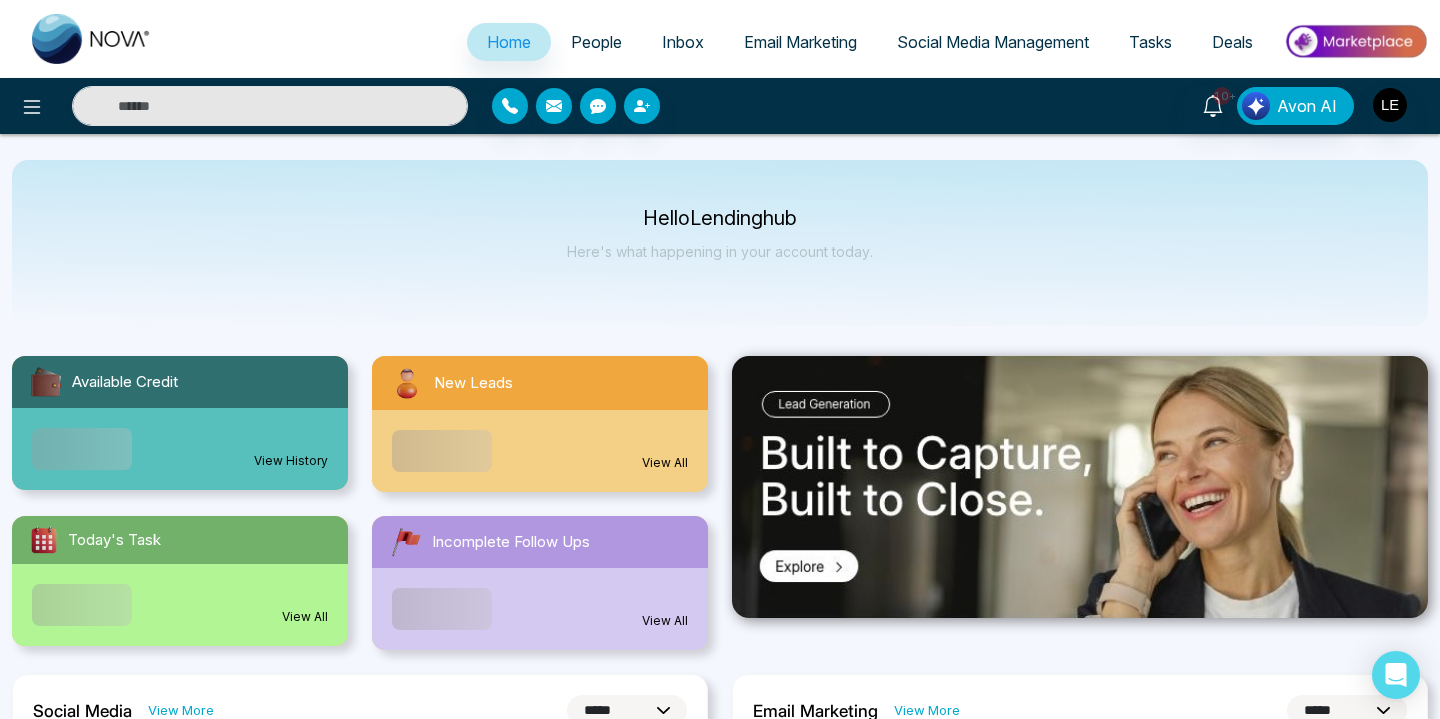 click on "People" at bounding box center [596, 42] 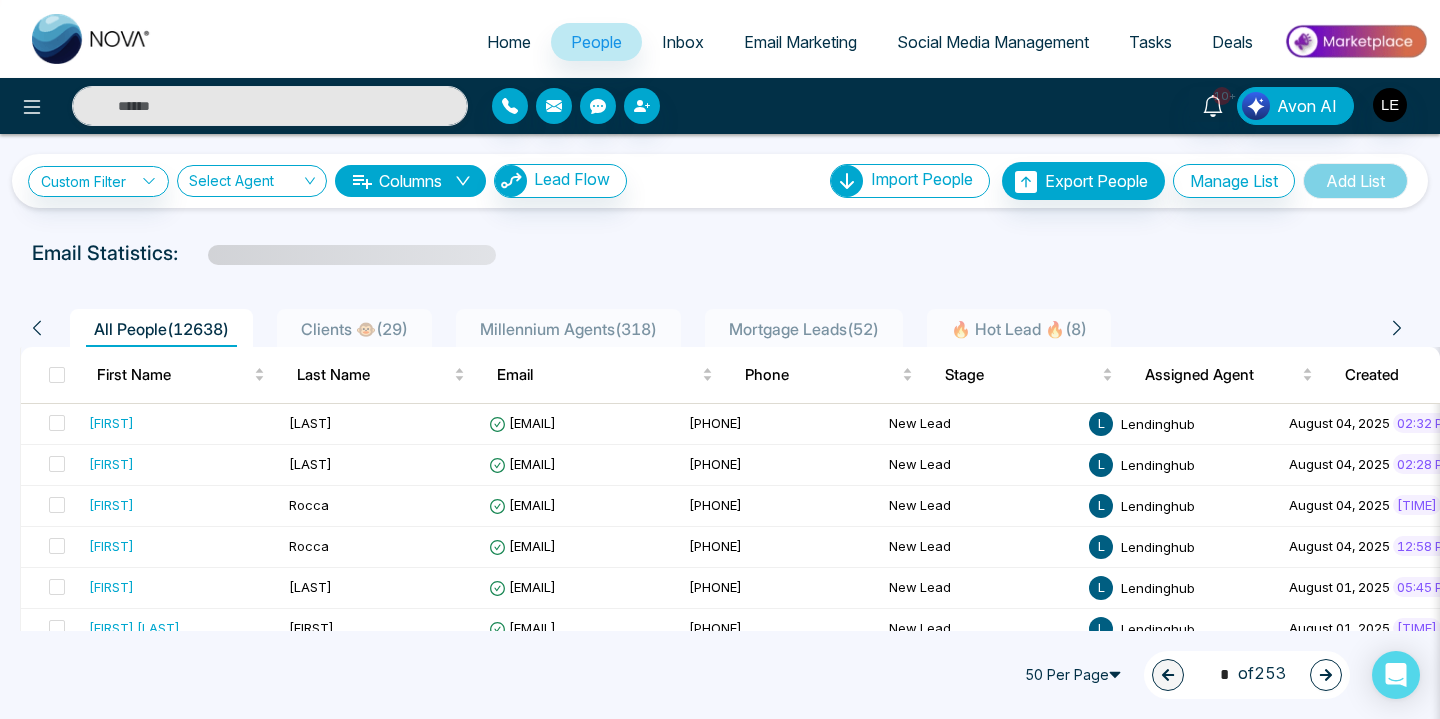 click on "Home" at bounding box center [509, 42] 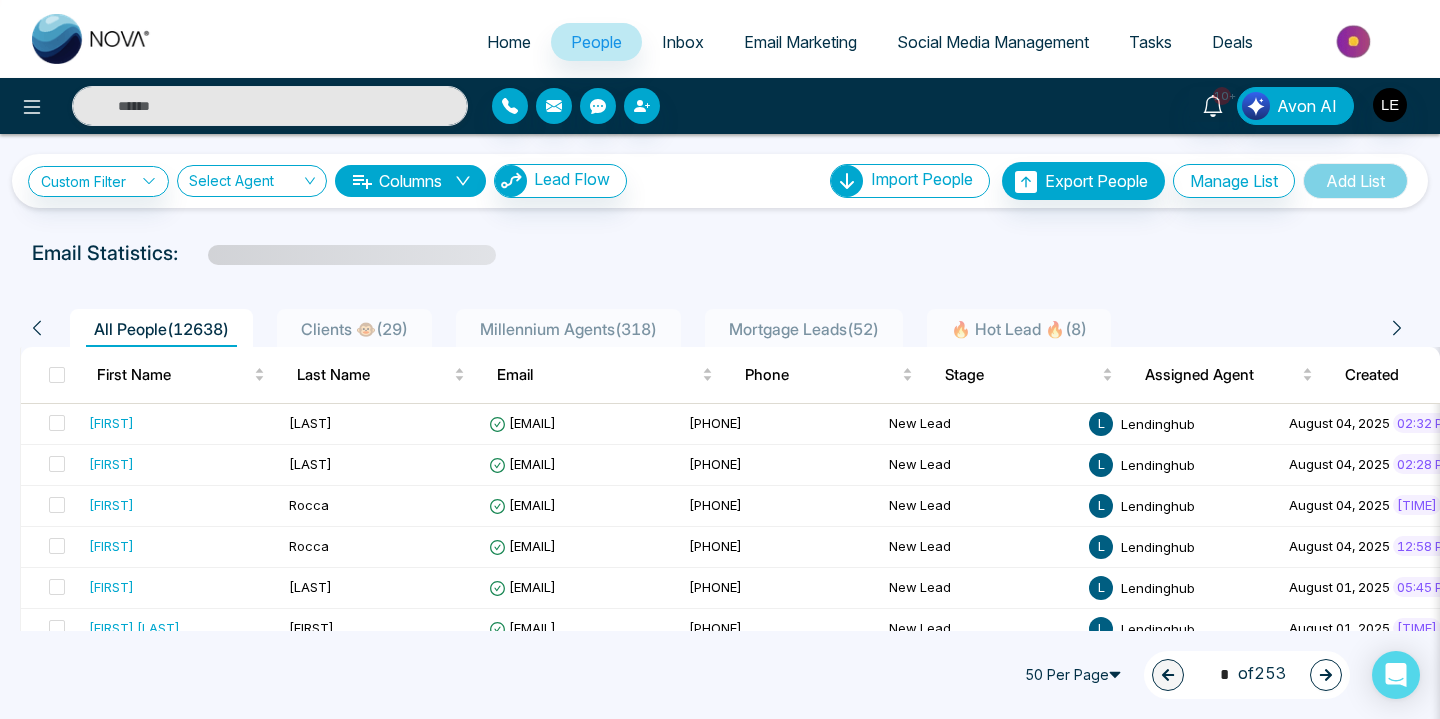 select on "*" 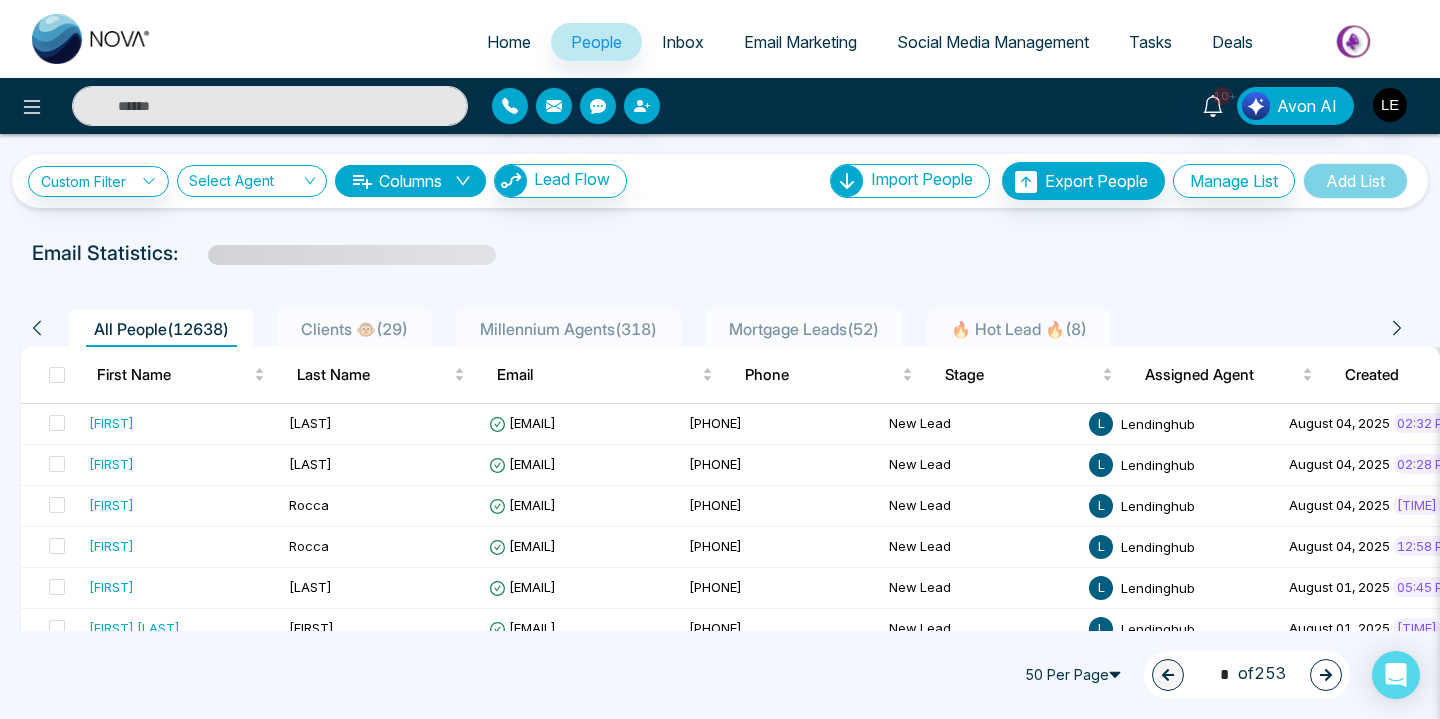 select on "*" 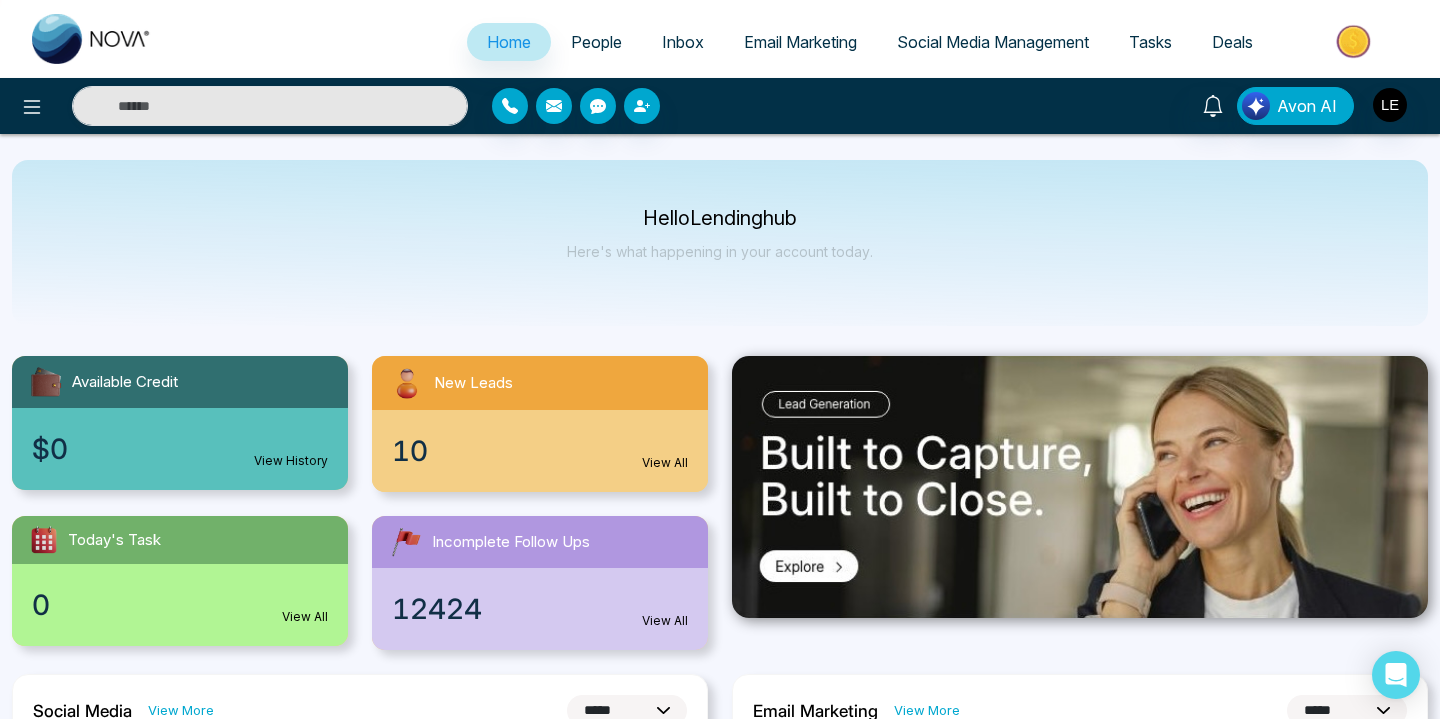 click on "People" at bounding box center (596, 42) 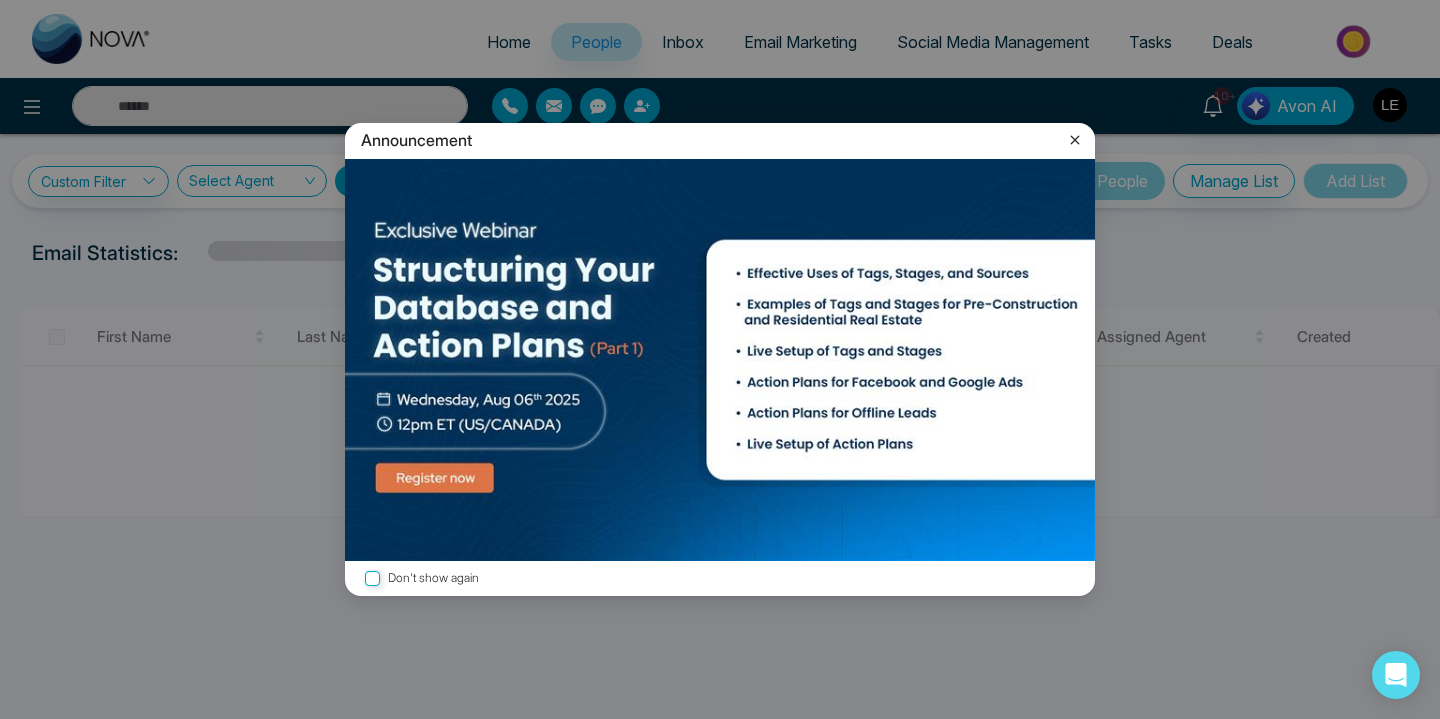 click 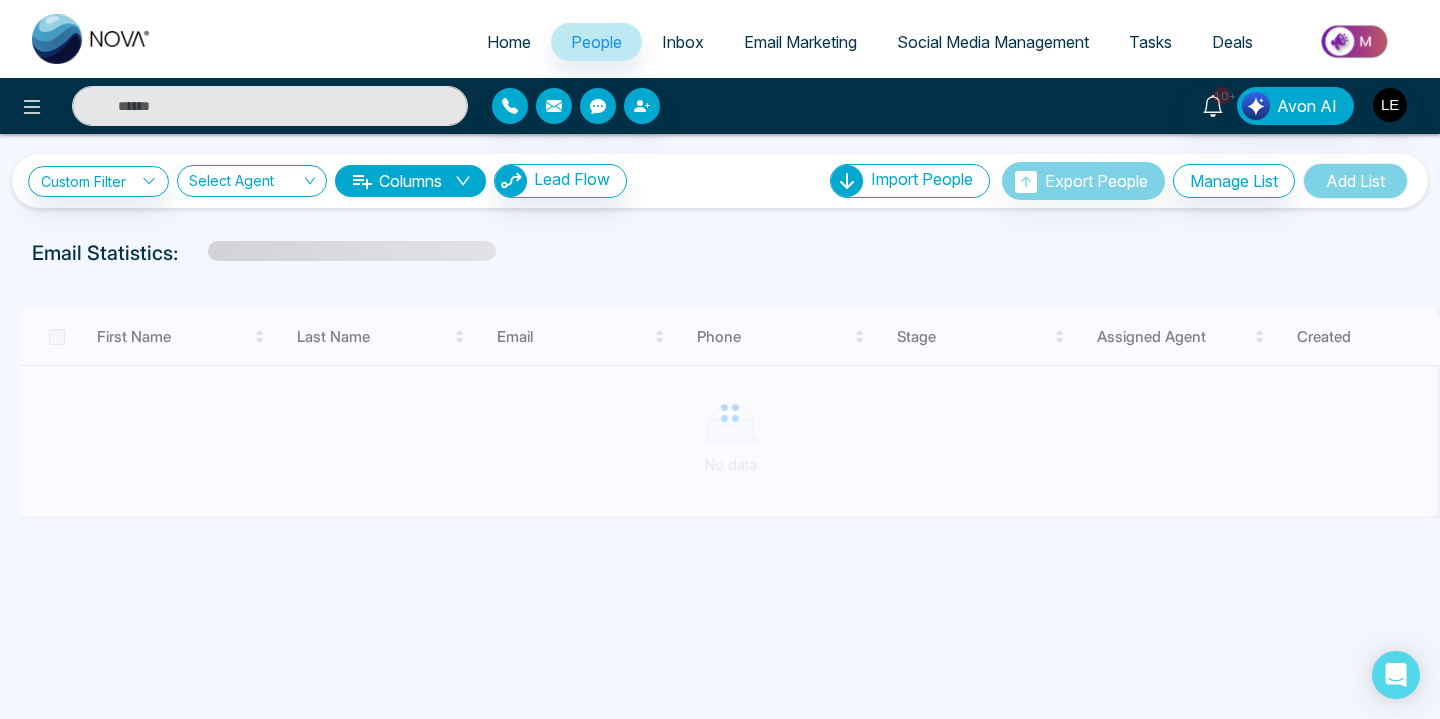 click on "Email Marketing" at bounding box center (800, 42) 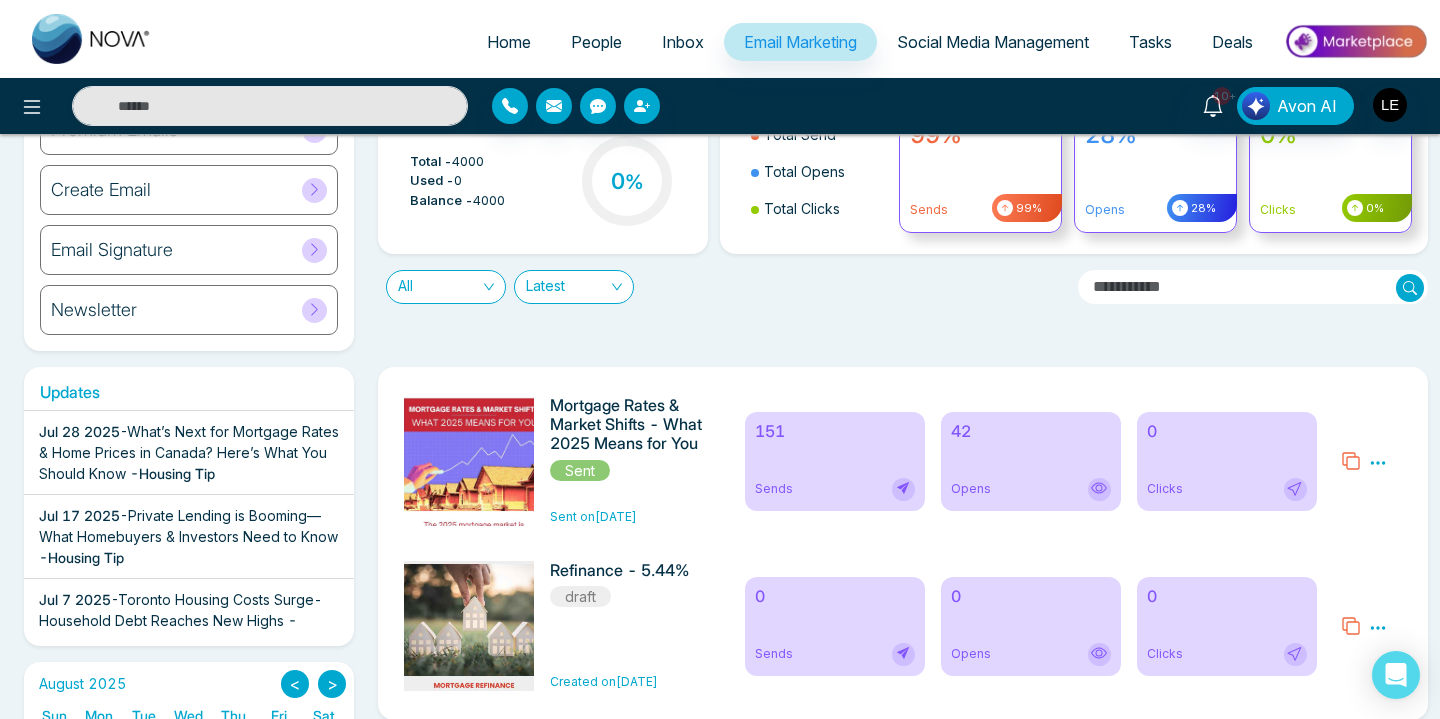 scroll, scrollTop: 0, scrollLeft: 0, axis: both 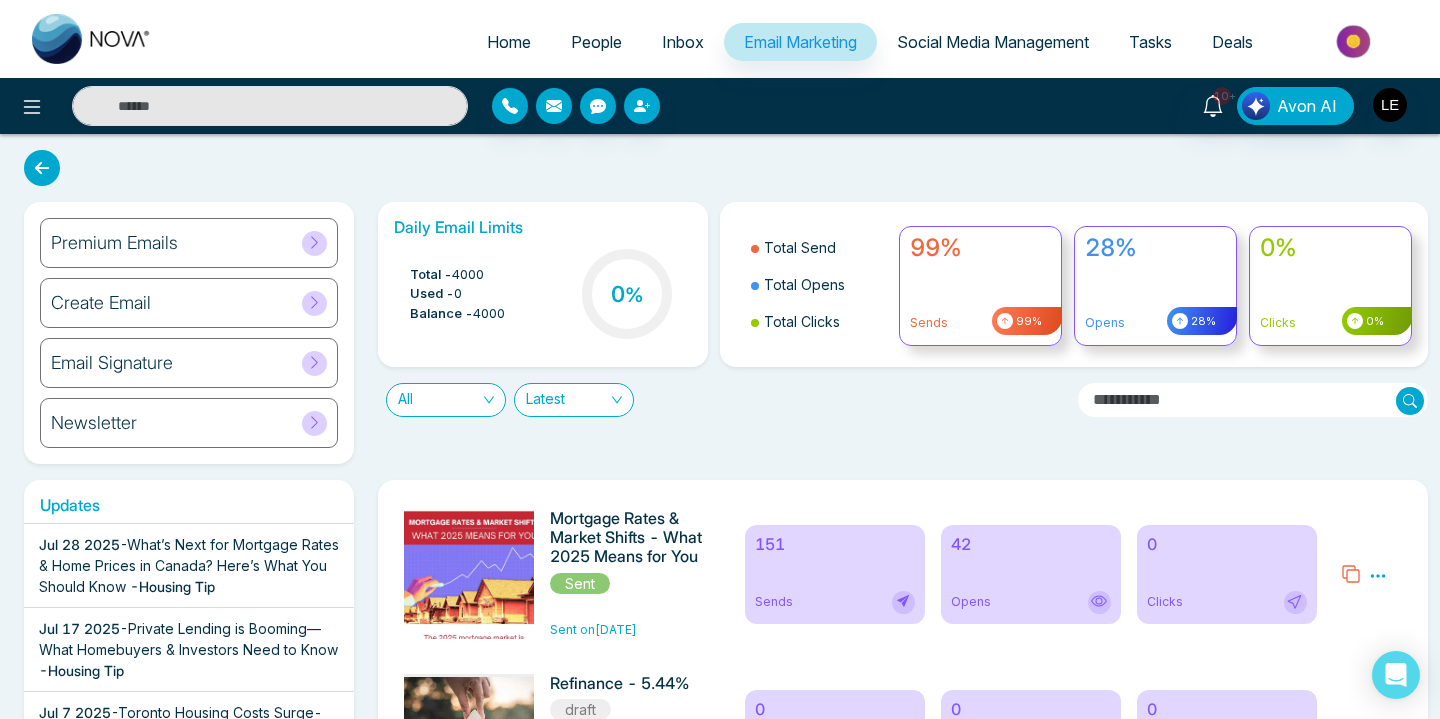 click on "Social Media Management" at bounding box center (993, 42) 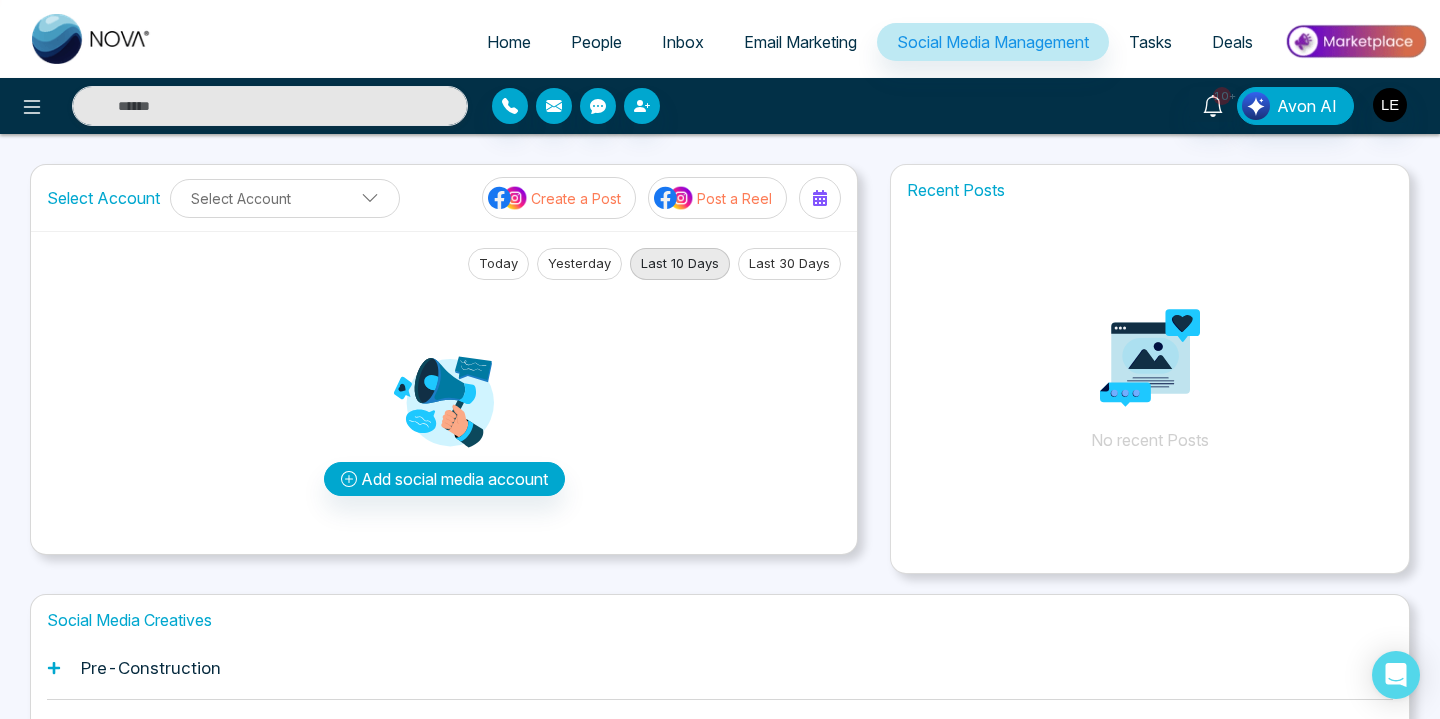 scroll, scrollTop: 200, scrollLeft: 0, axis: vertical 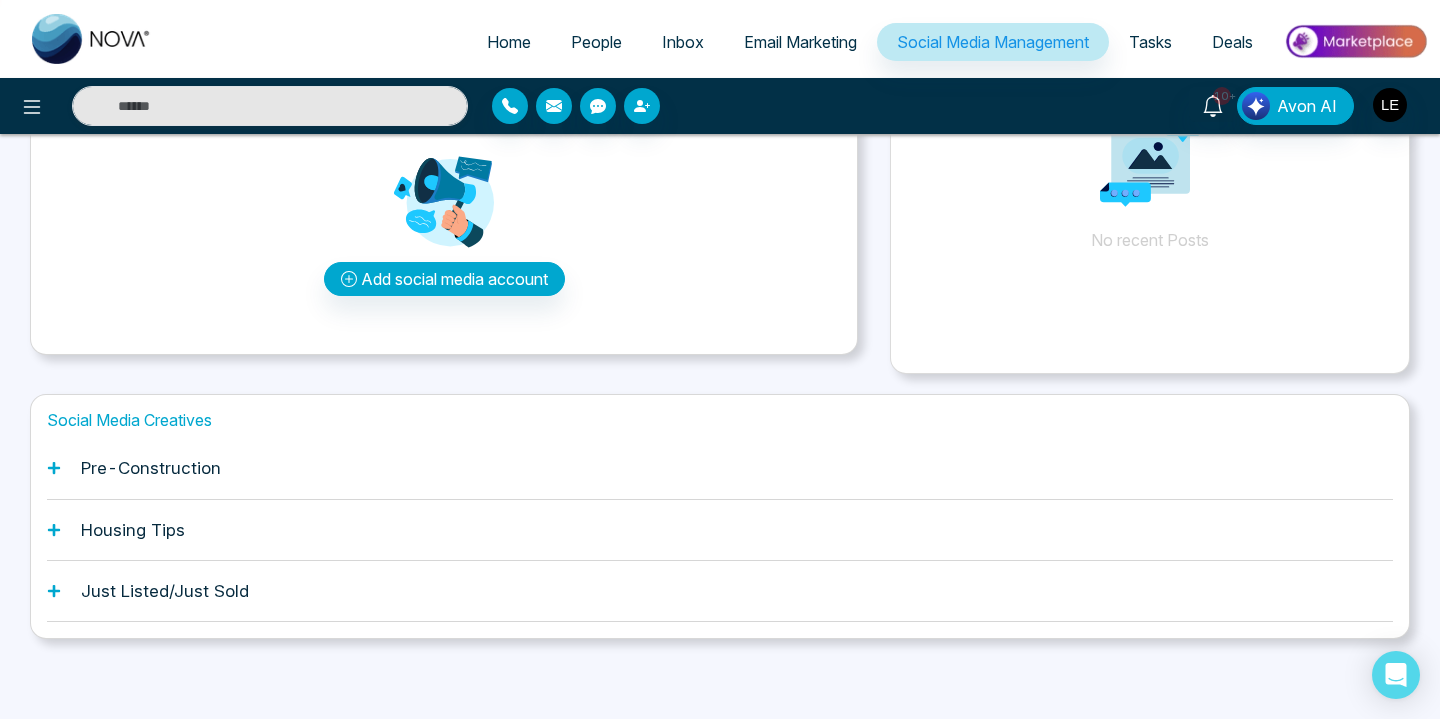 click on "Tasks" at bounding box center [1150, 42] 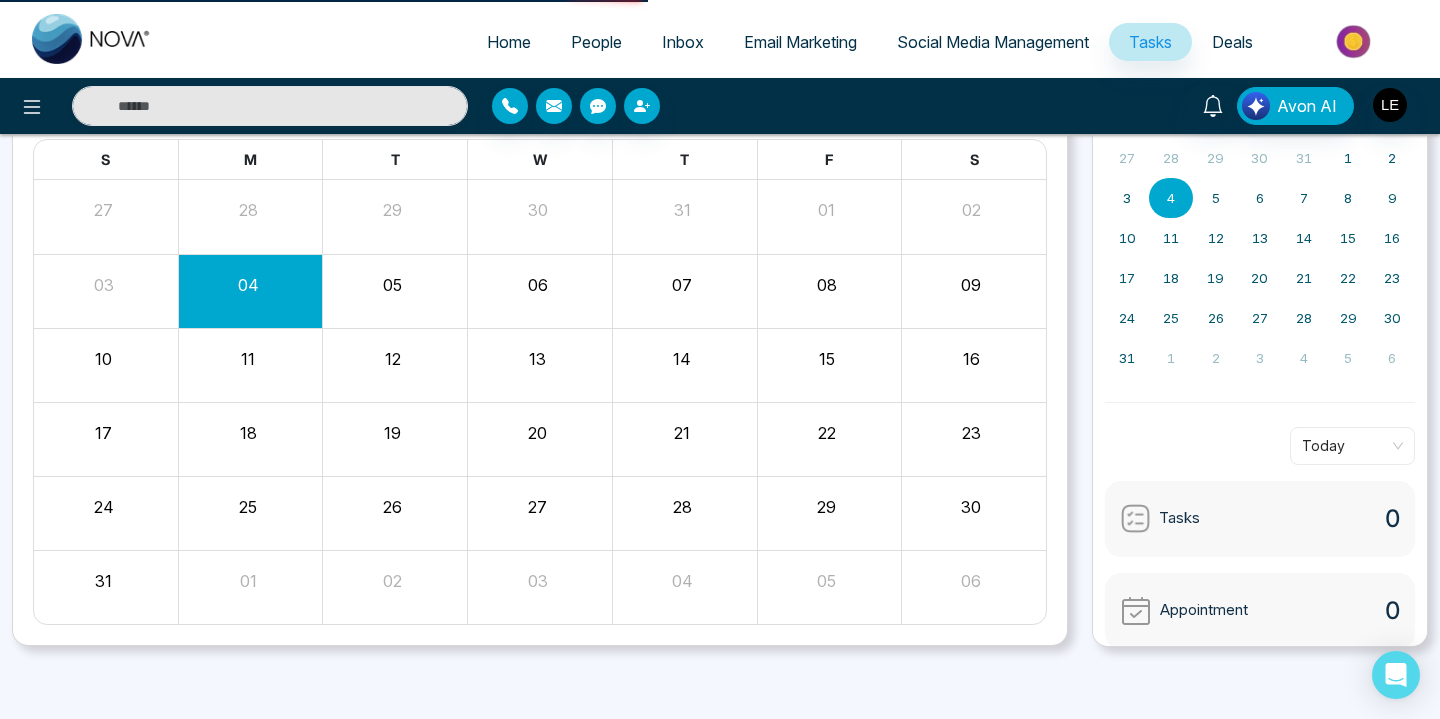 scroll, scrollTop: 0, scrollLeft: 0, axis: both 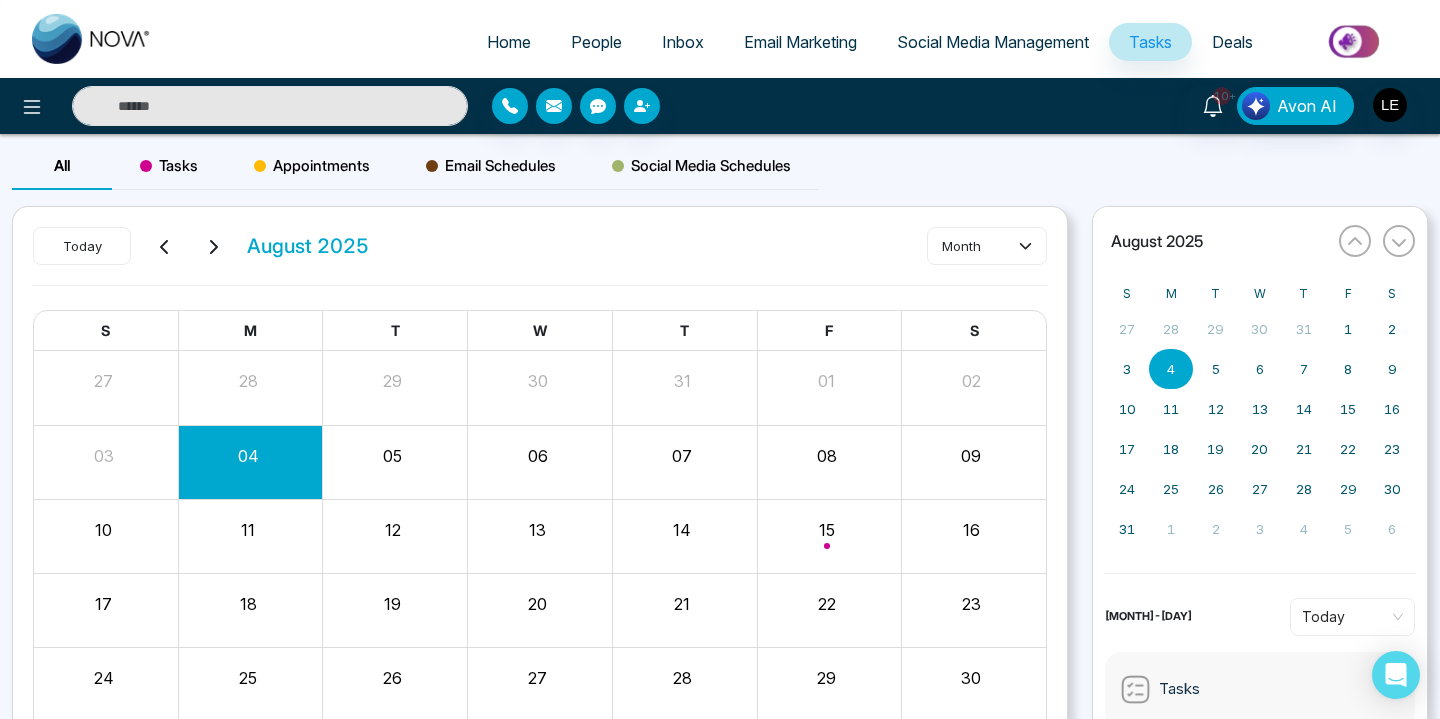 click on "Deals" at bounding box center (1232, 42) 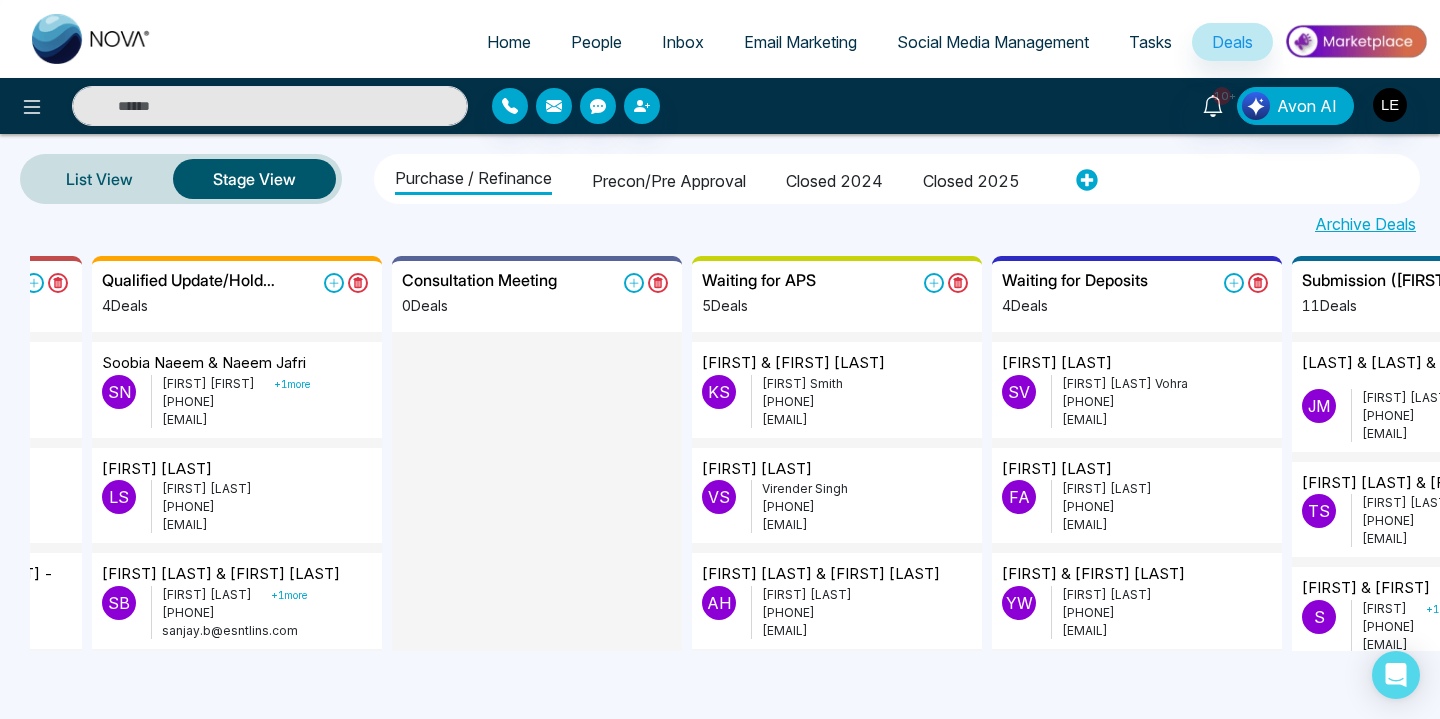 scroll, scrollTop: 4, scrollLeft: 1736, axis: both 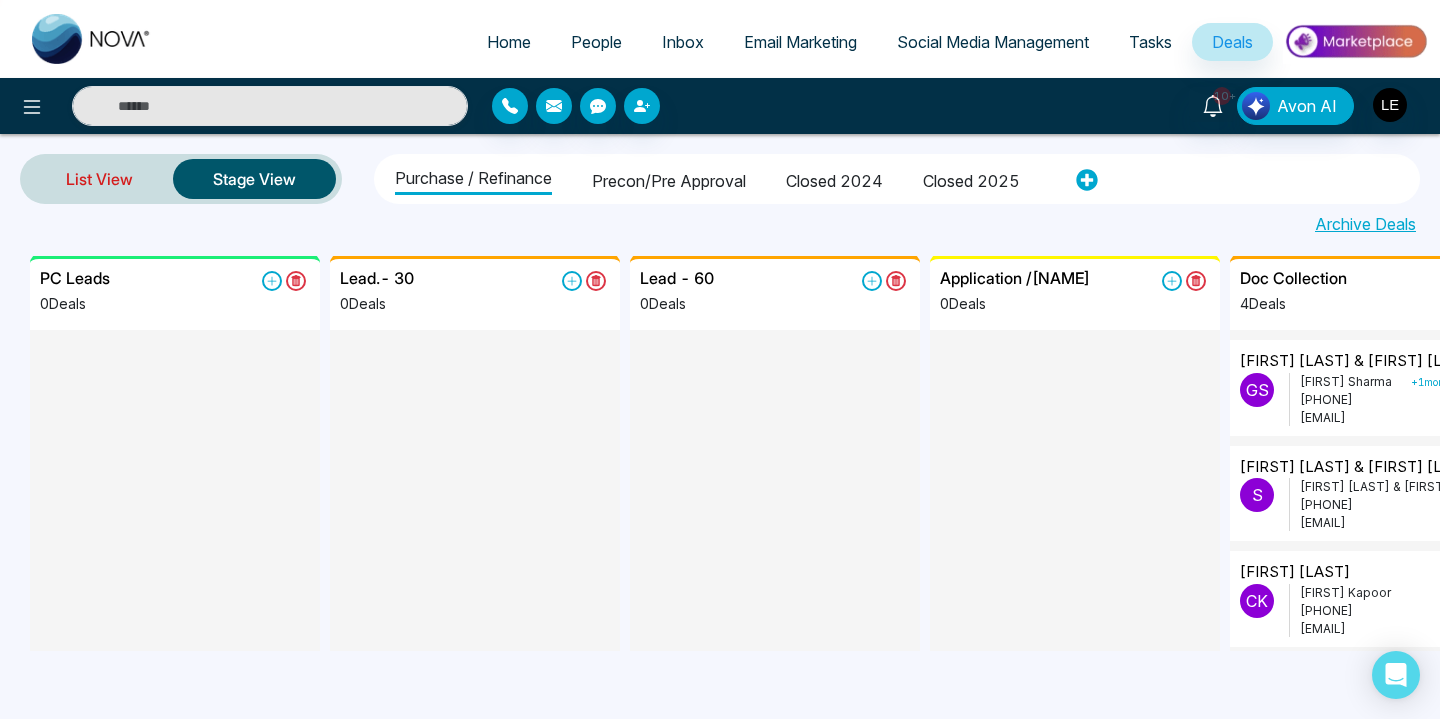 click on "List View" at bounding box center (99, 179) 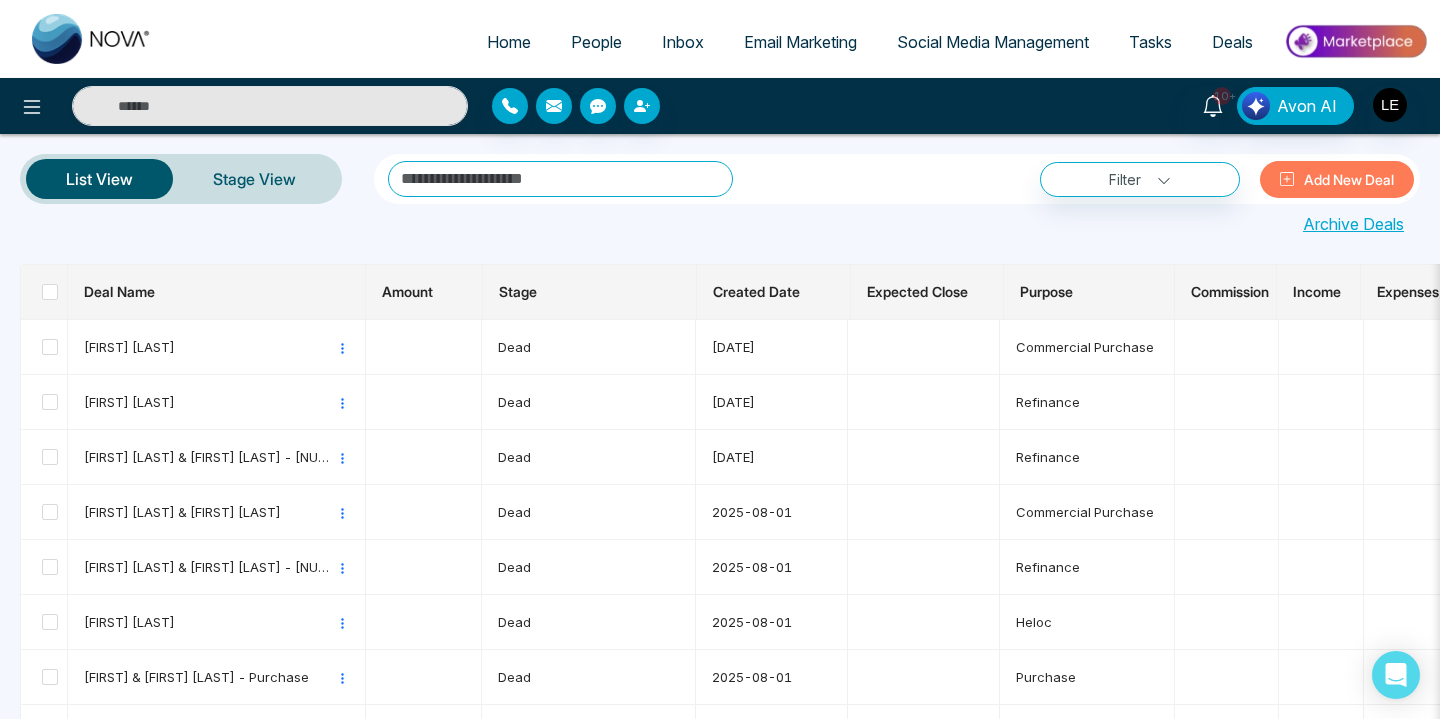 click on "People" at bounding box center [596, 42] 